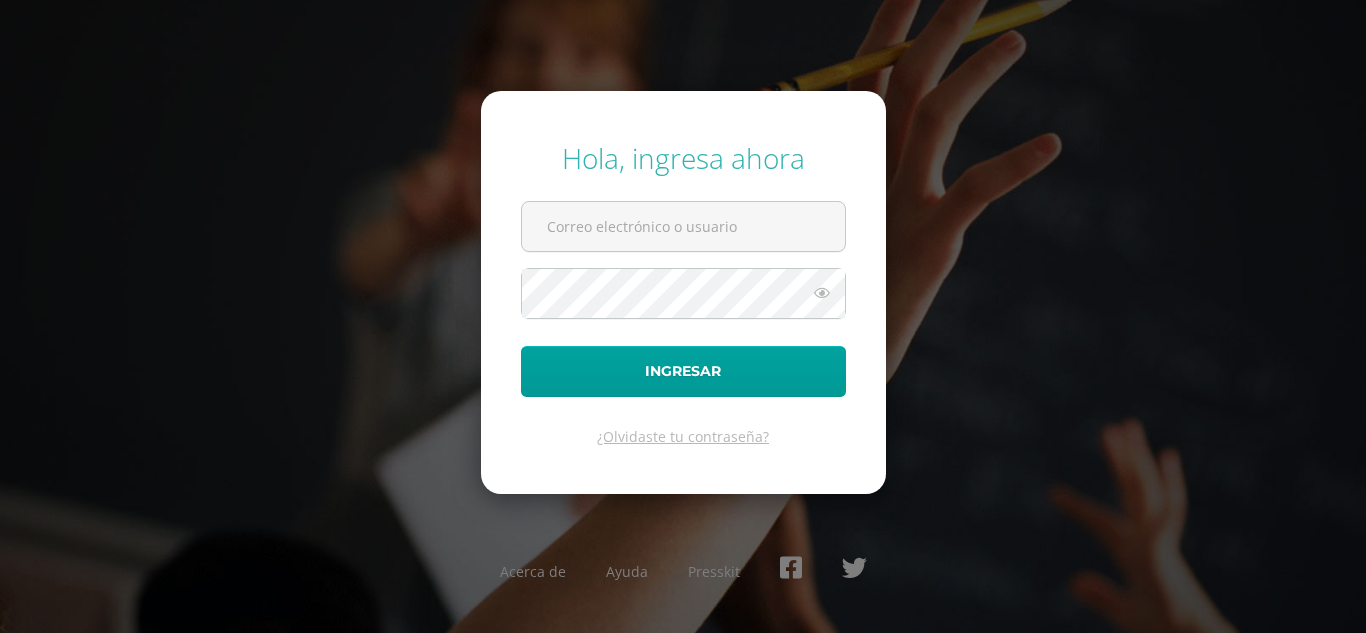 scroll, scrollTop: 0, scrollLeft: 0, axis: both 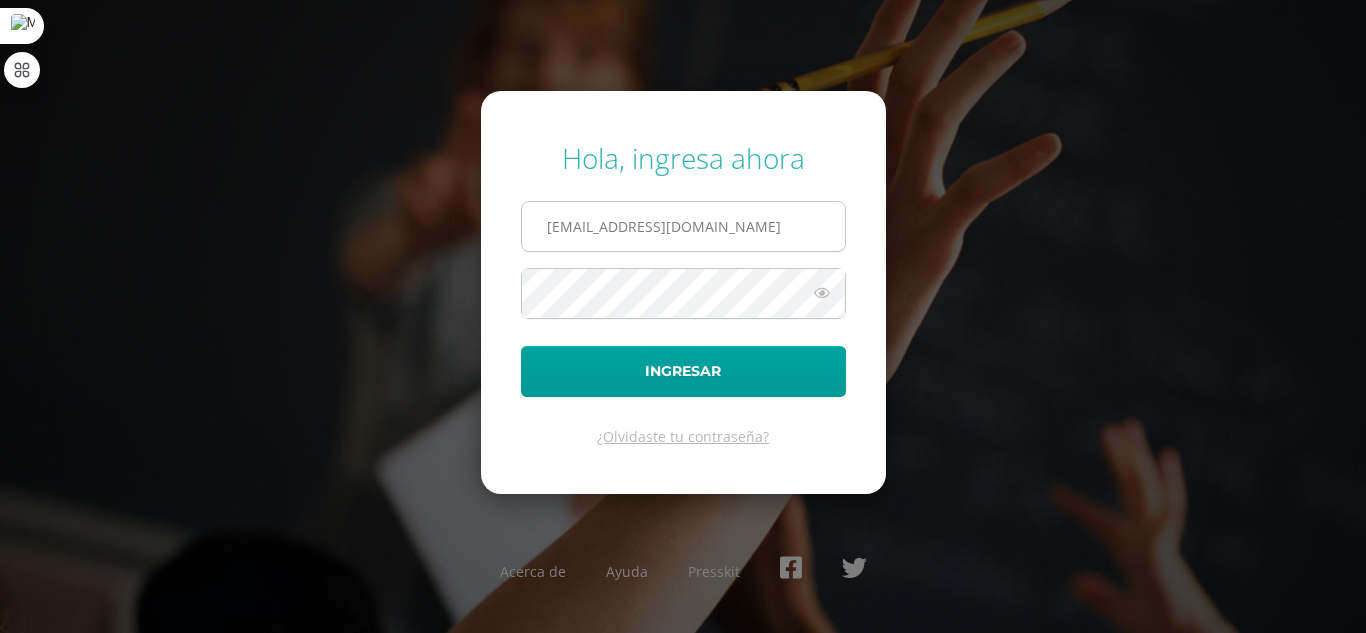 click on "2021088@laestrella.edu.gt" at bounding box center [683, 226] 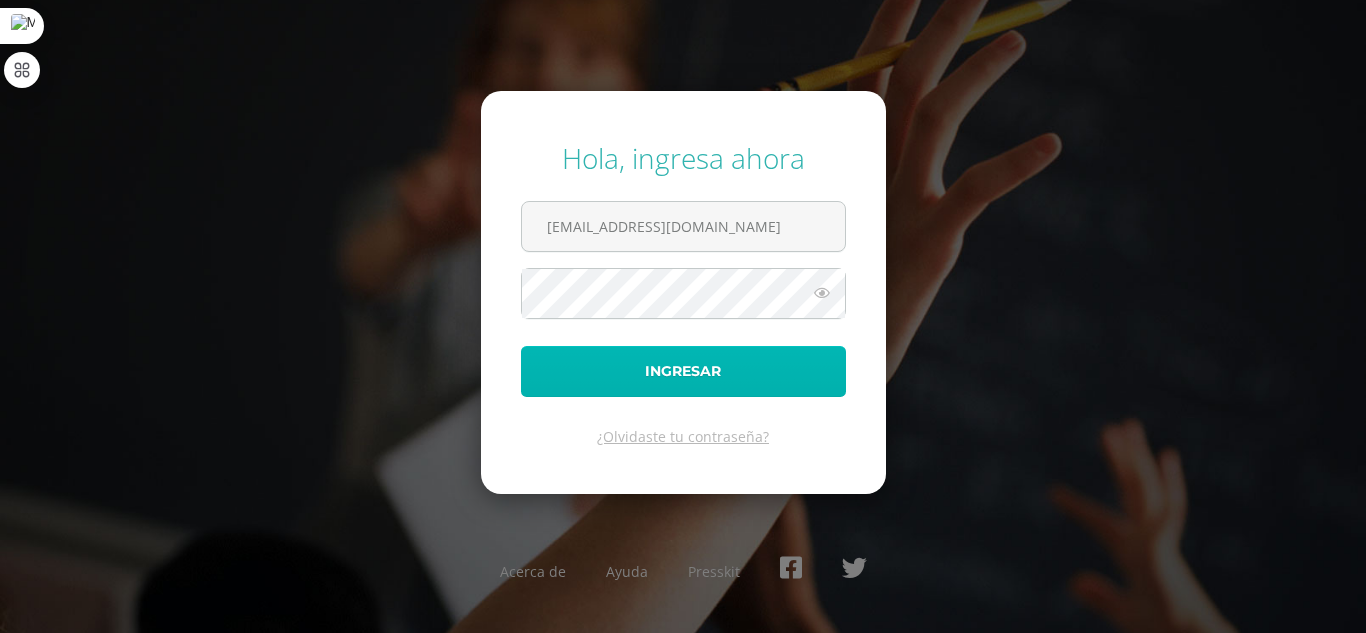 click on "Ingresar" at bounding box center [683, 371] 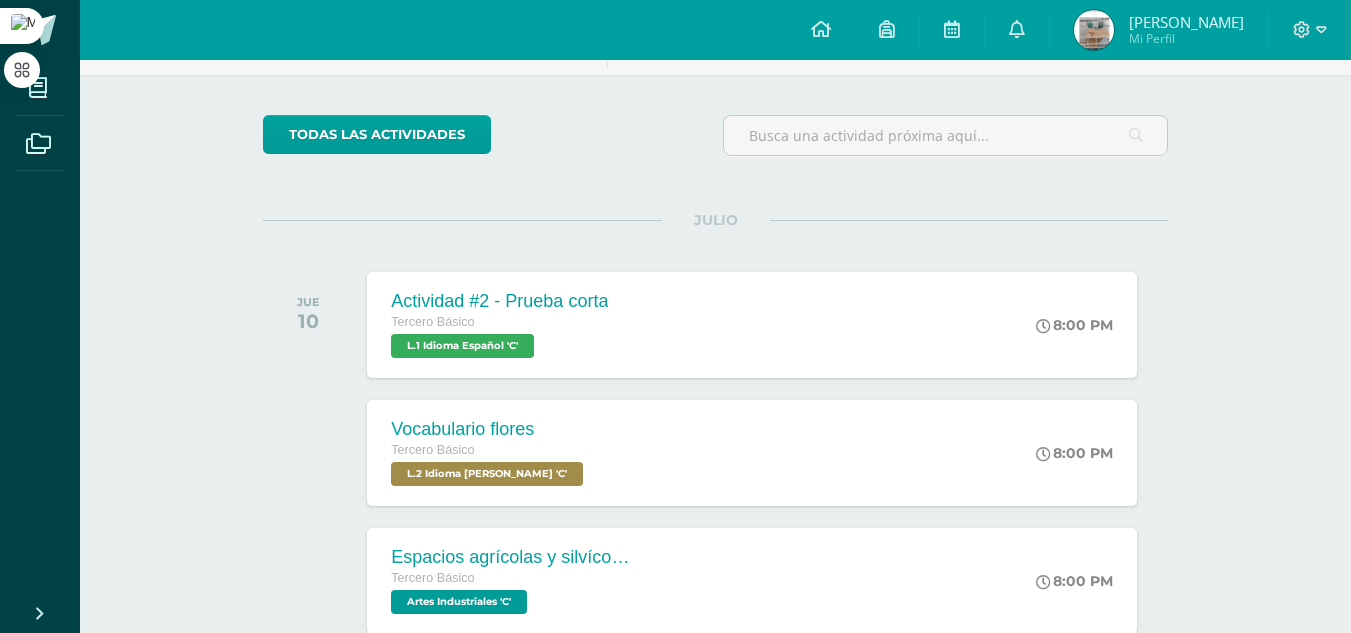 scroll, scrollTop: 124, scrollLeft: 0, axis: vertical 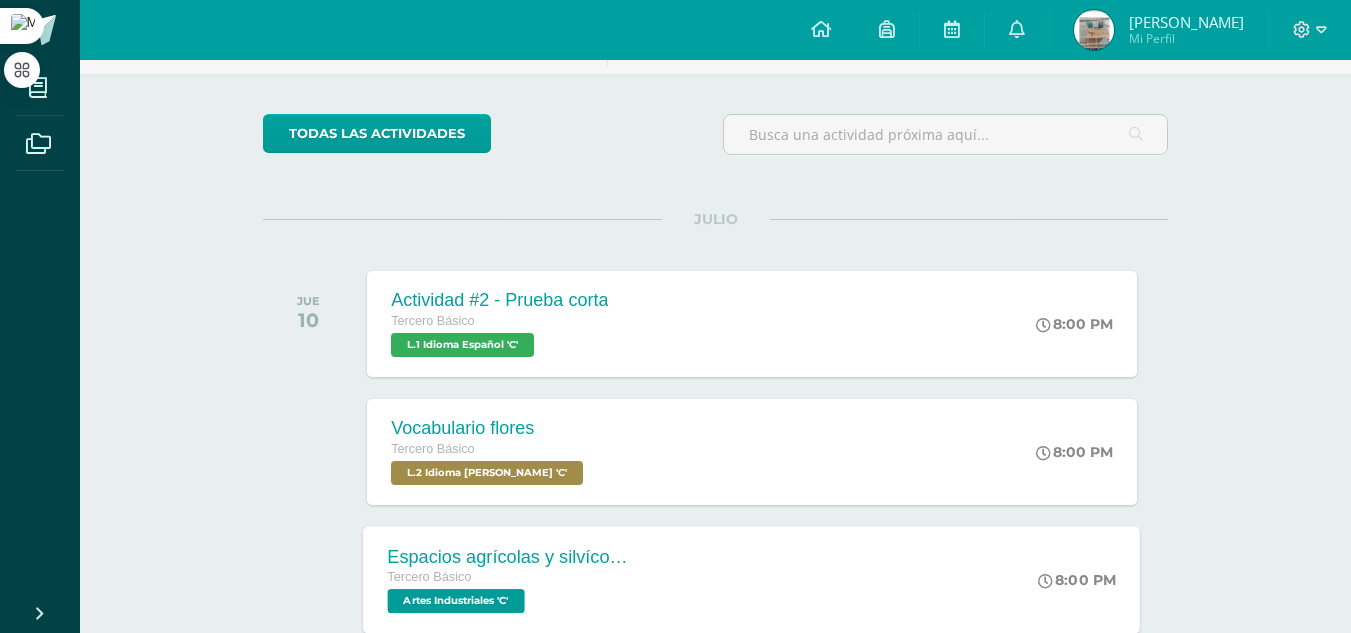 click on "Espacios agrícolas y silvícolas" at bounding box center [509, 556] 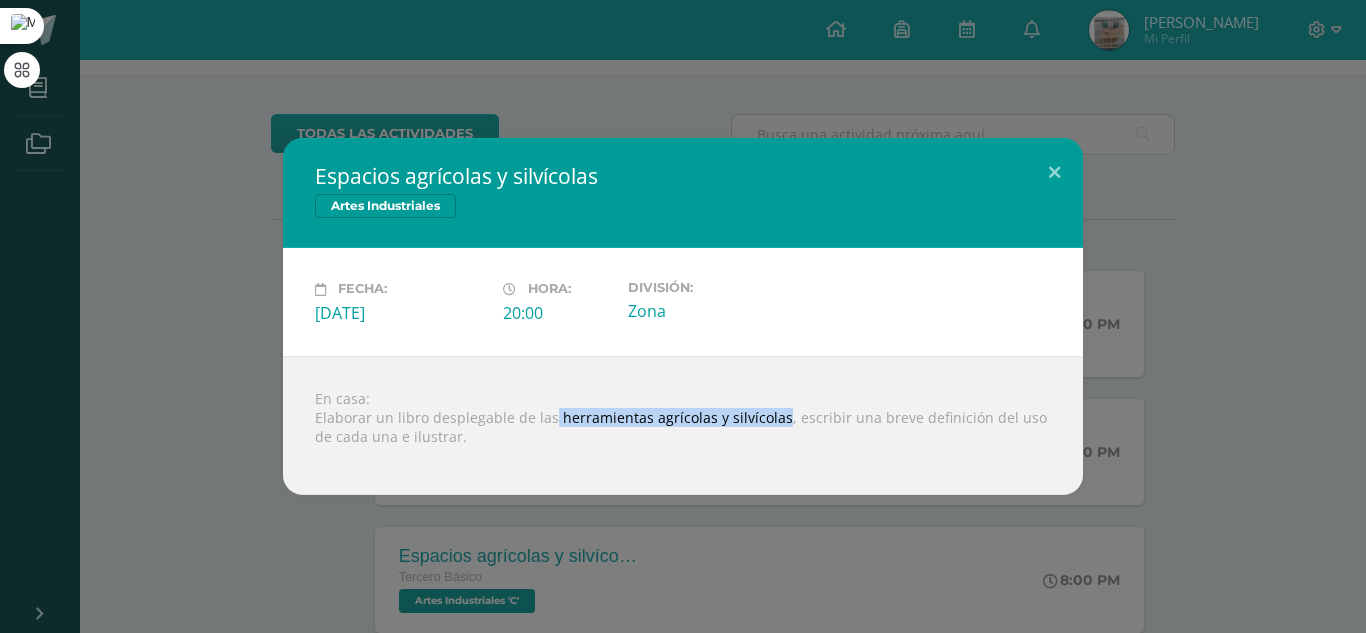 drag, startPoint x: 550, startPoint y: 418, endPoint x: 771, endPoint y: 415, distance: 221.02036 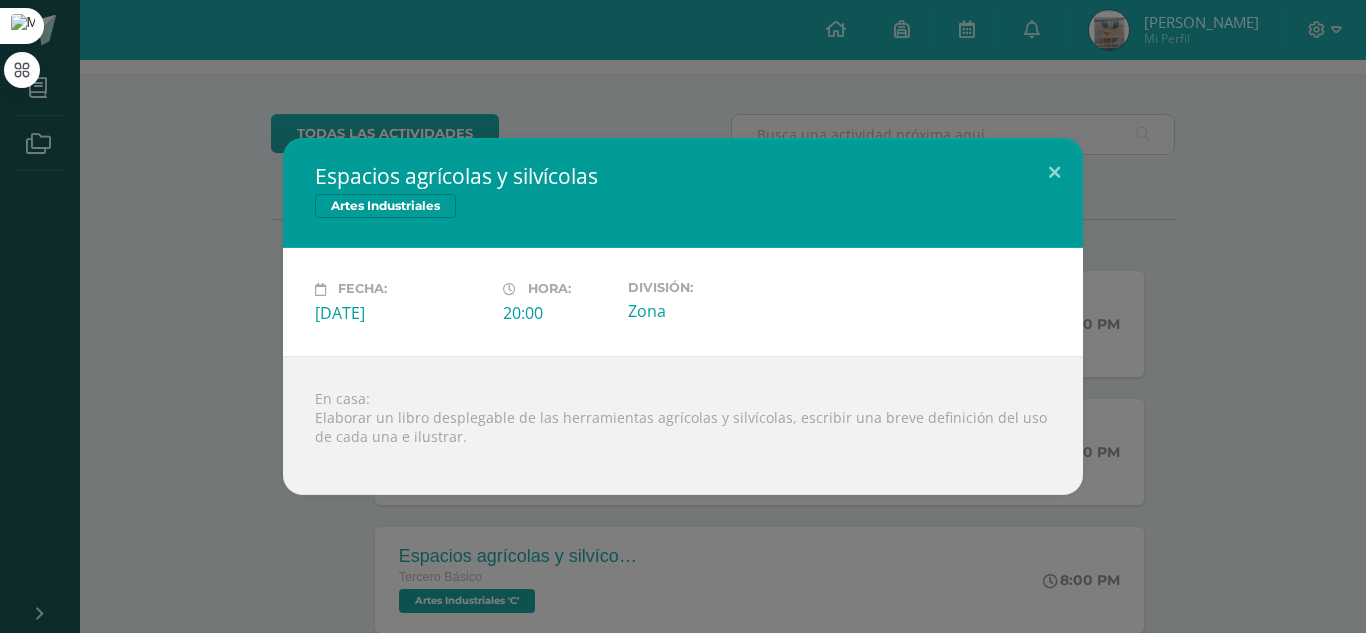 click on "Espacios agrícolas y silvícolas
Artes Industriales
Fecha:
Jueves 10 de Julio
Hora:
20:00
División:" at bounding box center [683, 316] 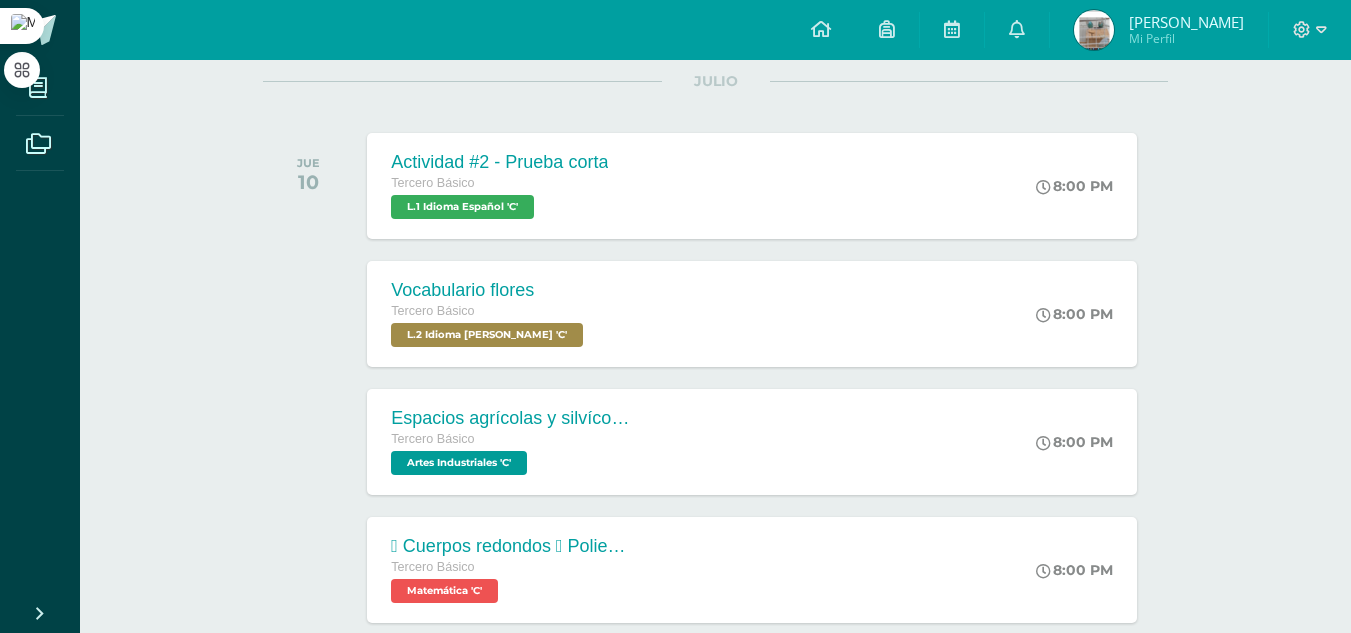 scroll, scrollTop: 265, scrollLeft: 0, axis: vertical 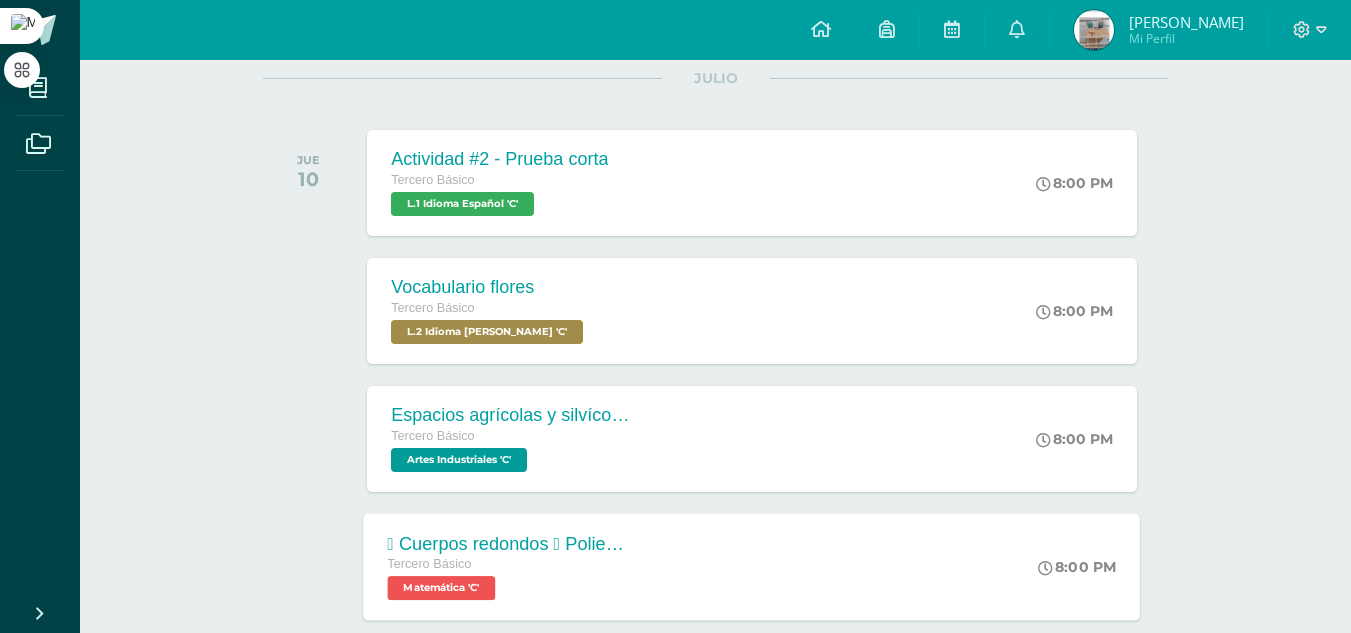 click on "Tercero Básico" at bounding box center (509, 565) 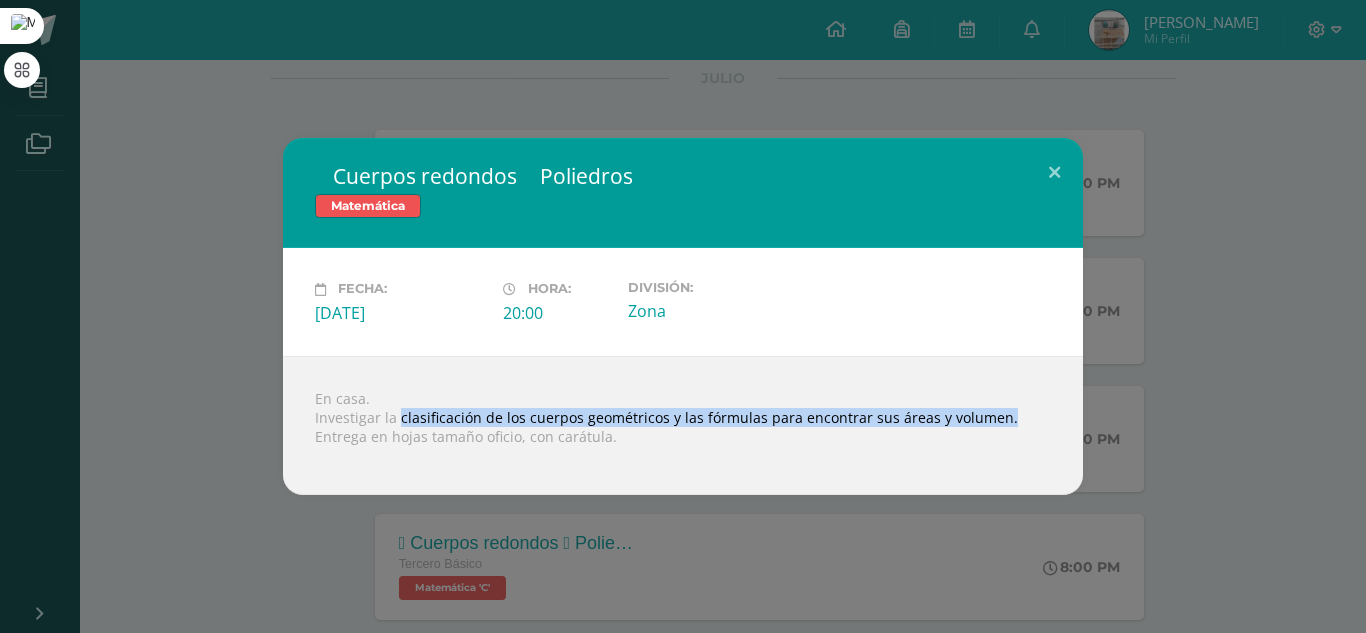 drag, startPoint x: 396, startPoint y: 413, endPoint x: 993, endPoint y: 420, distance: 597.041 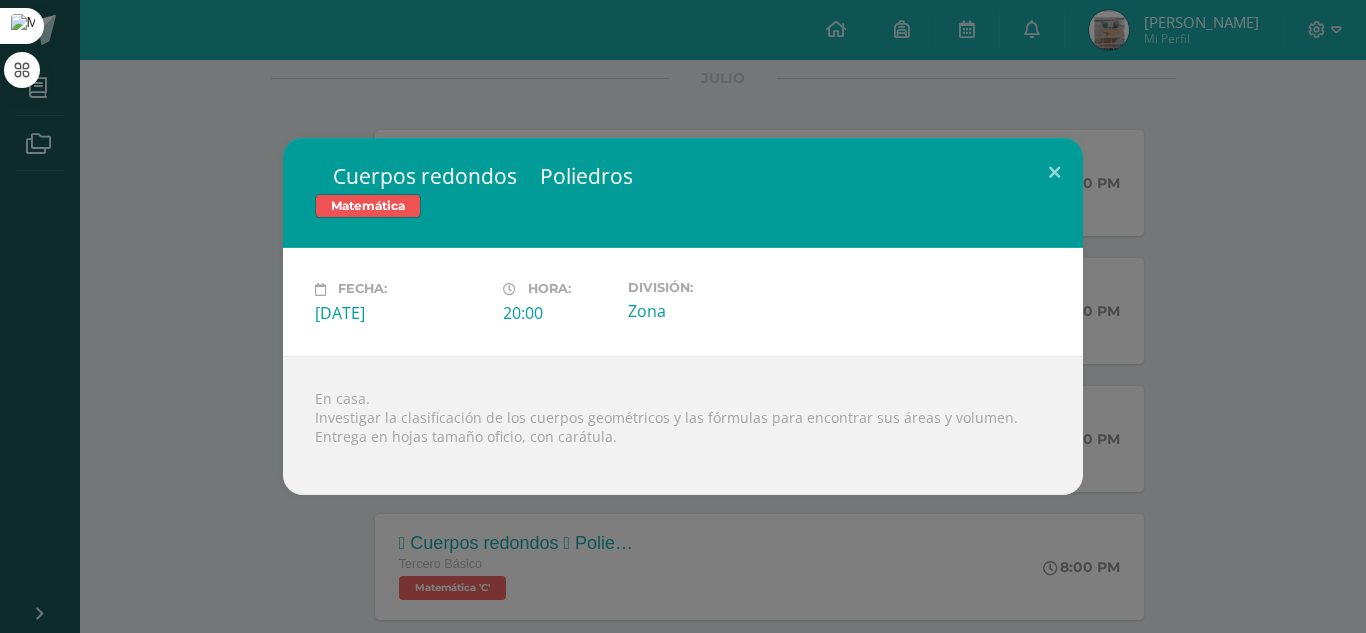 click on "	Cuerpos redondos 	Poliedros
Matemática
Fecha:
Jueves 10 de Julio
Hora:
20:00
División:" at bounding box center (683, 316) 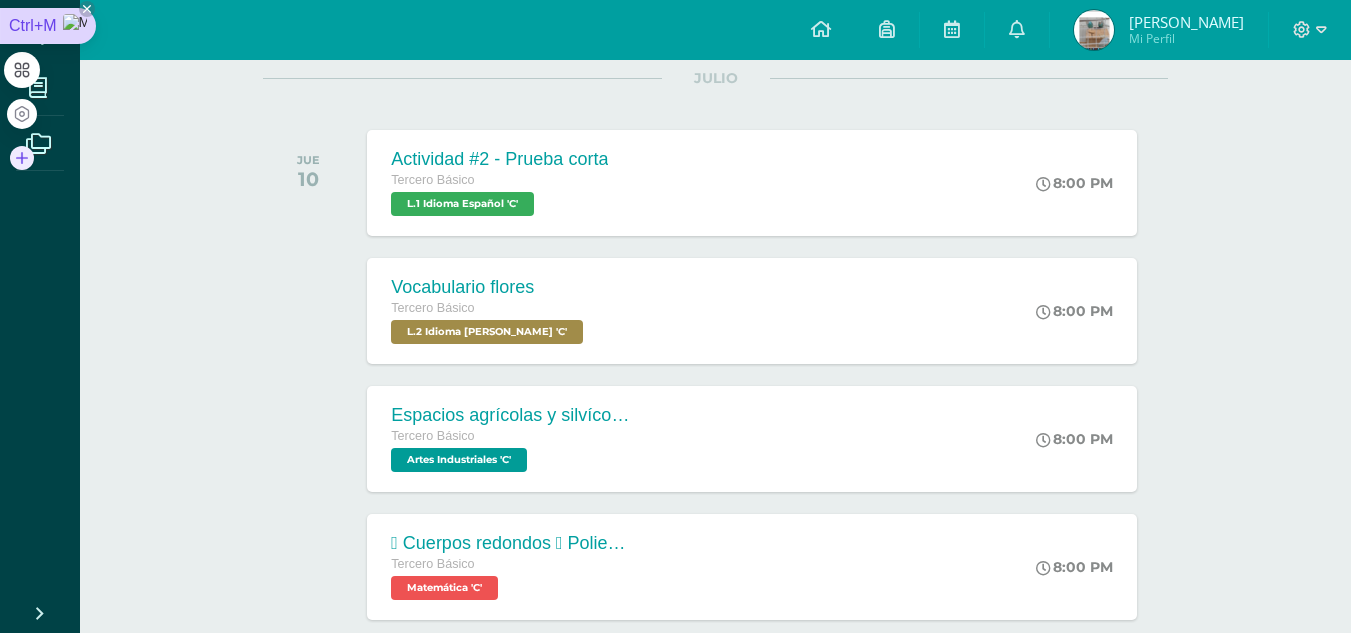 click on "Ctrl+M" at bounding box center [48, 26] 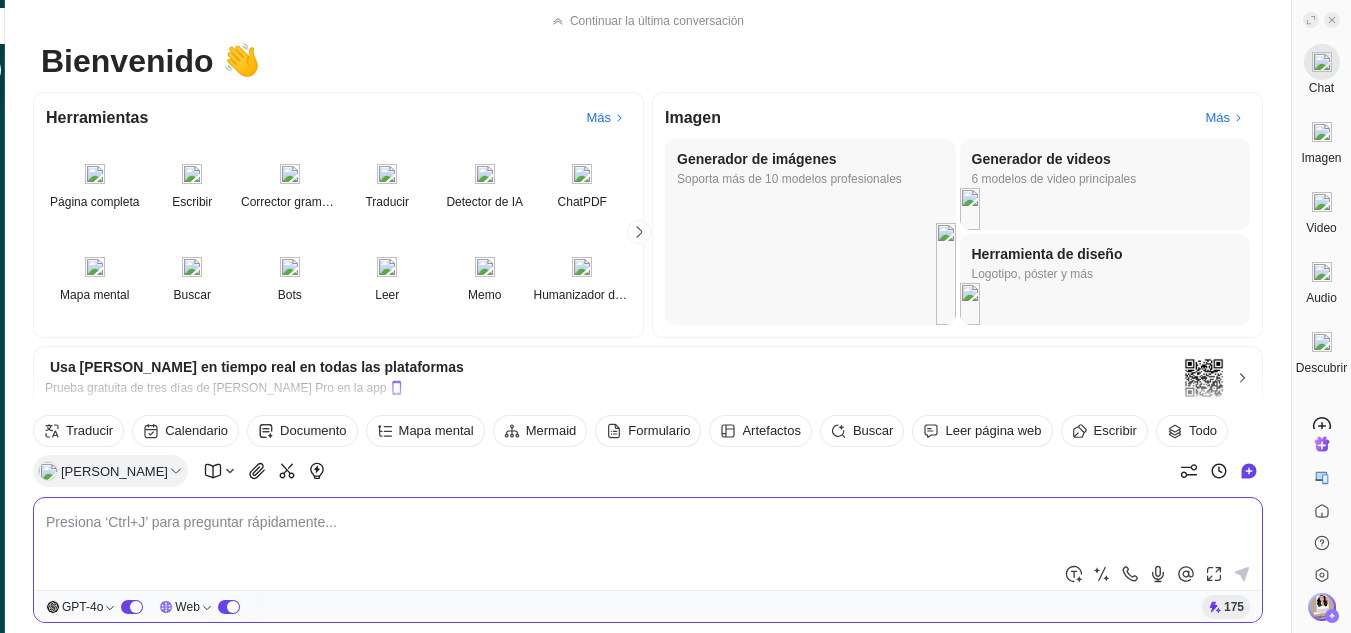 click at bounding box center (648, 534) 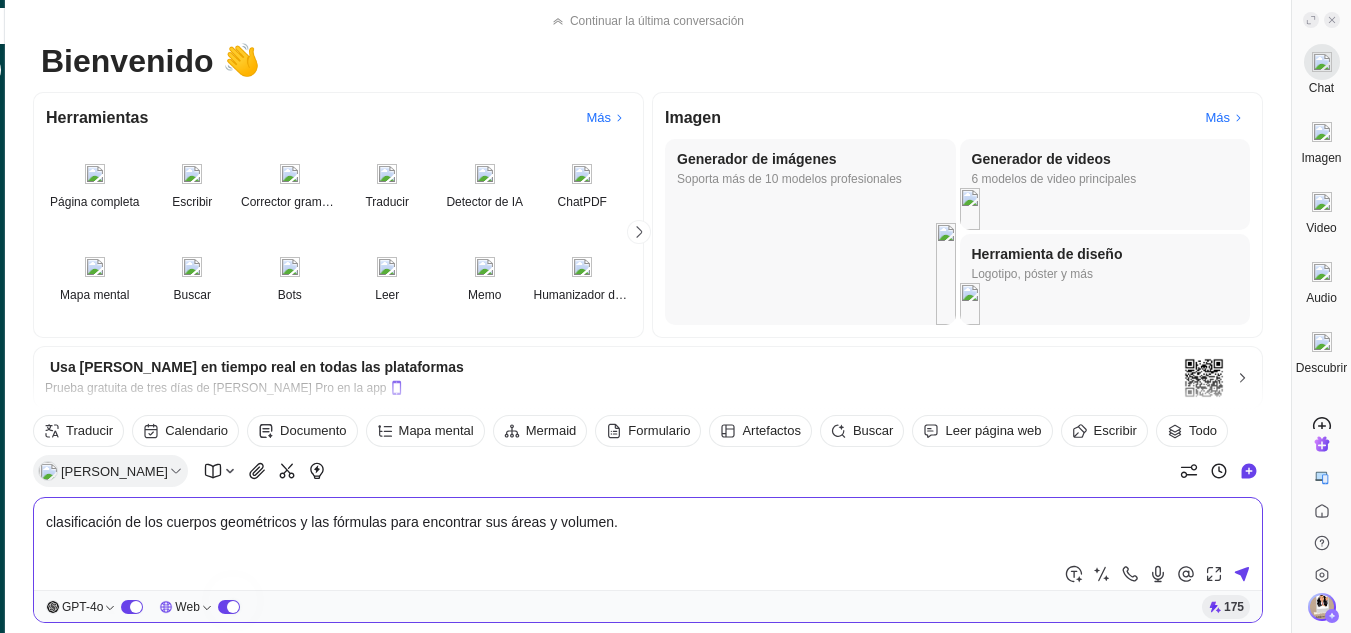 type 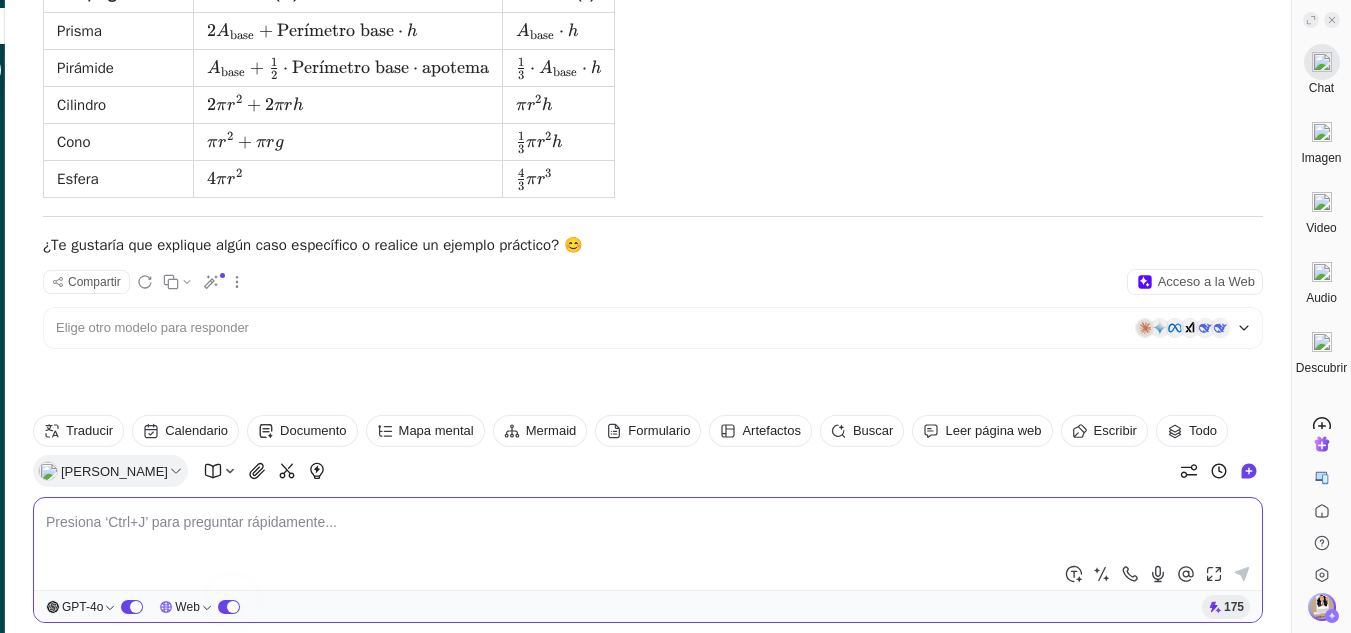scroll, scrollTop: 1580, scrollLeft: 0, axis: vertical 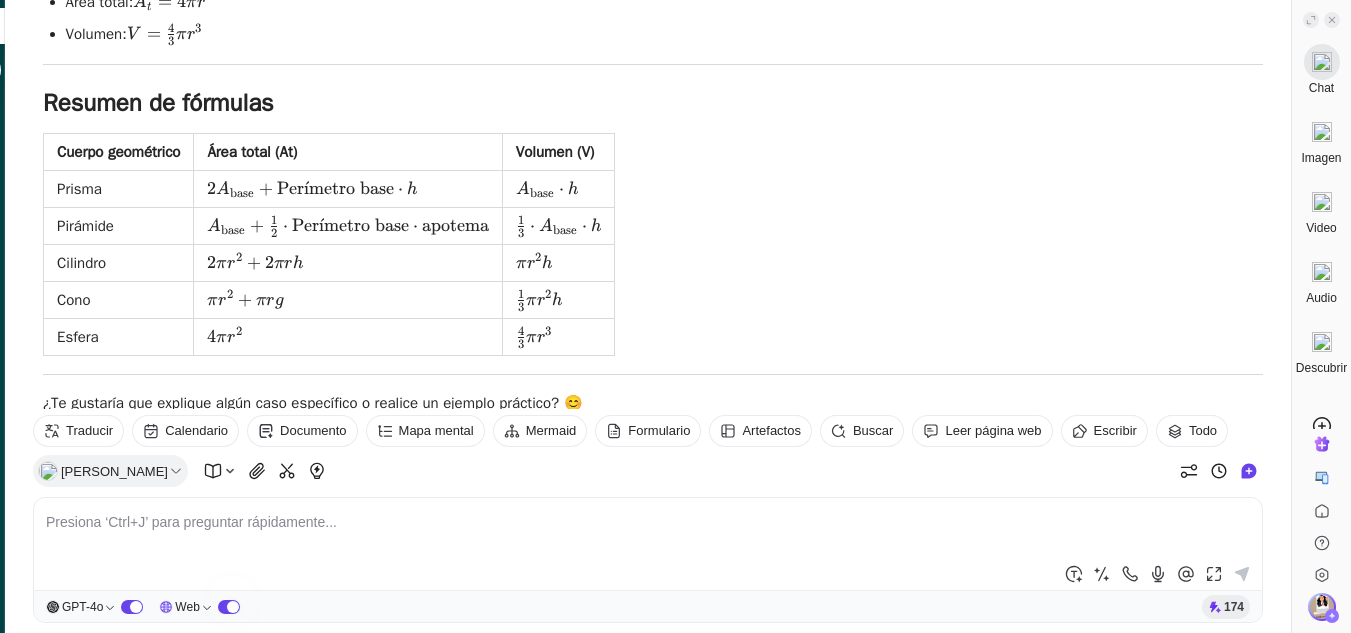 click on "Mis cursos Archivos" at bounding box center [40, 325] 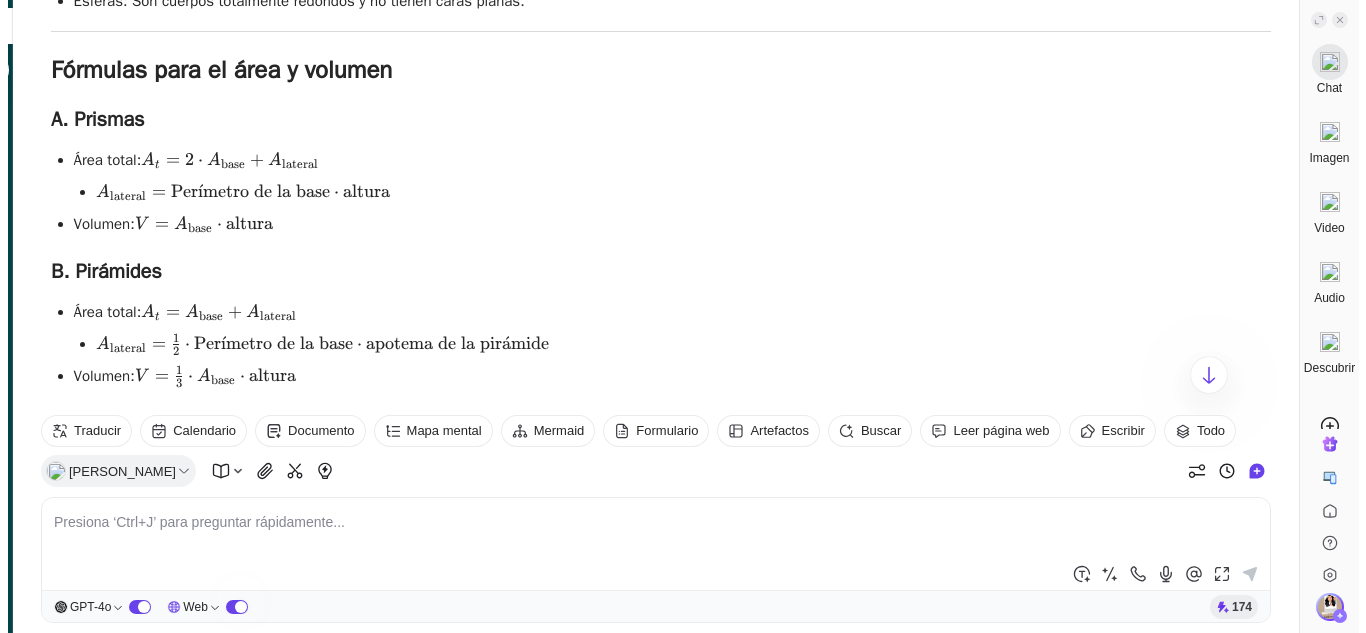 scroll, scrollTop: 609, scrollLeft: 0, axis: vertical 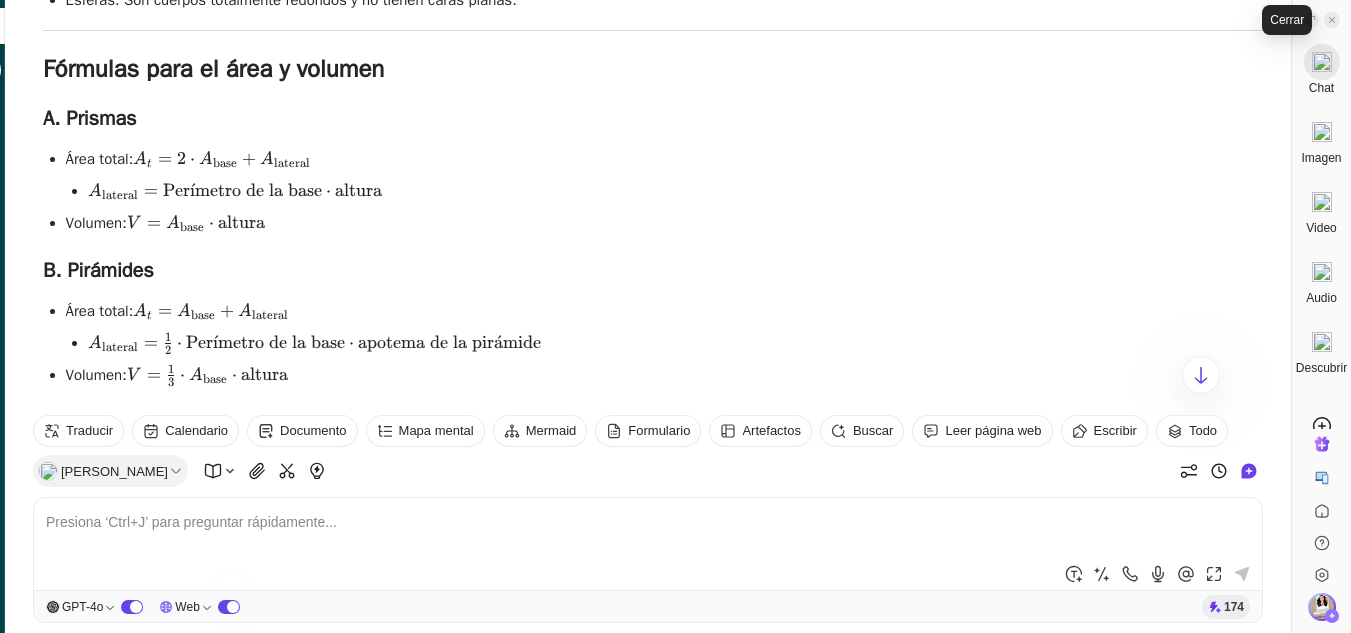 click 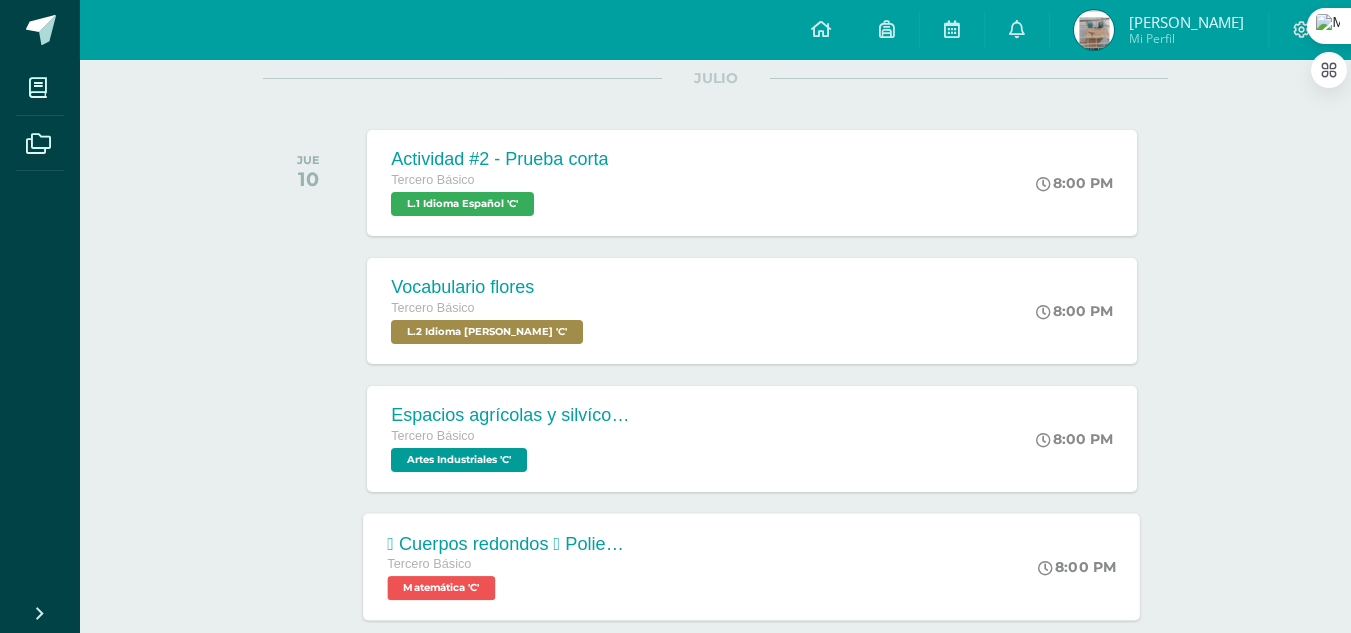 click on "Matemática 'C'" at bounding box center [442, 588] 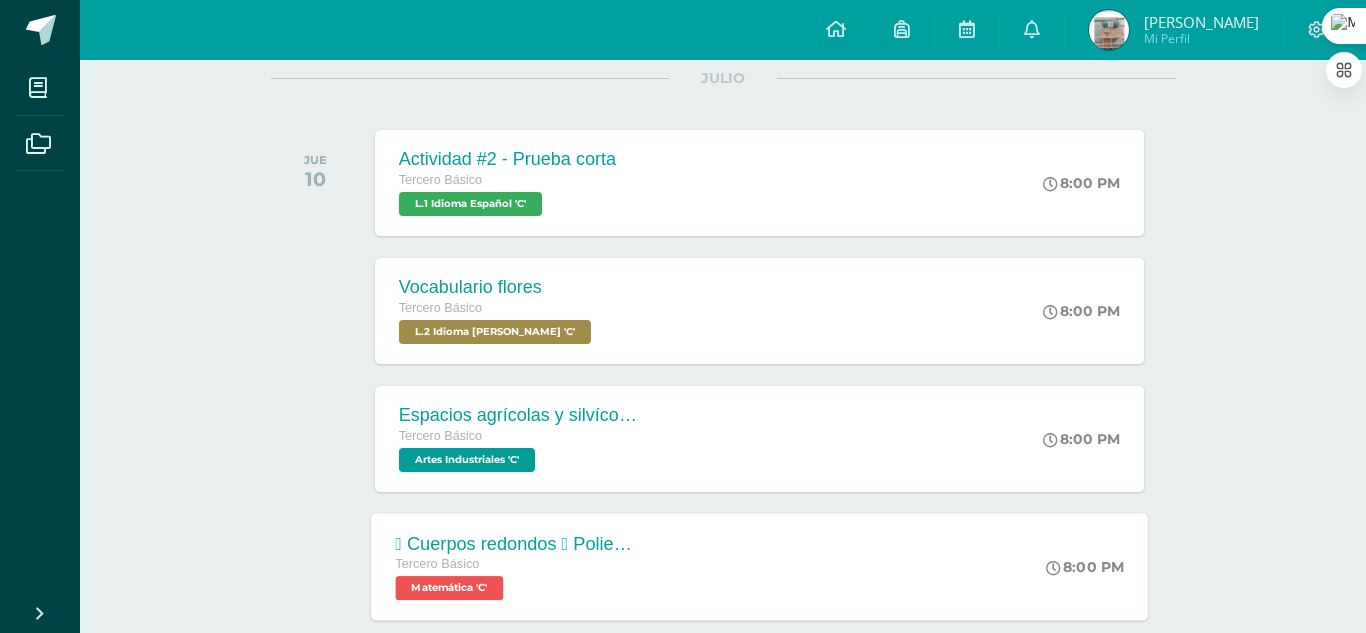 click on "	Cuerpos redondos 	Poliedros
Matemática
Fecha:
Jueves 10 de Julio
Hora:
20:00
División:" at bounding box center (683, 316) 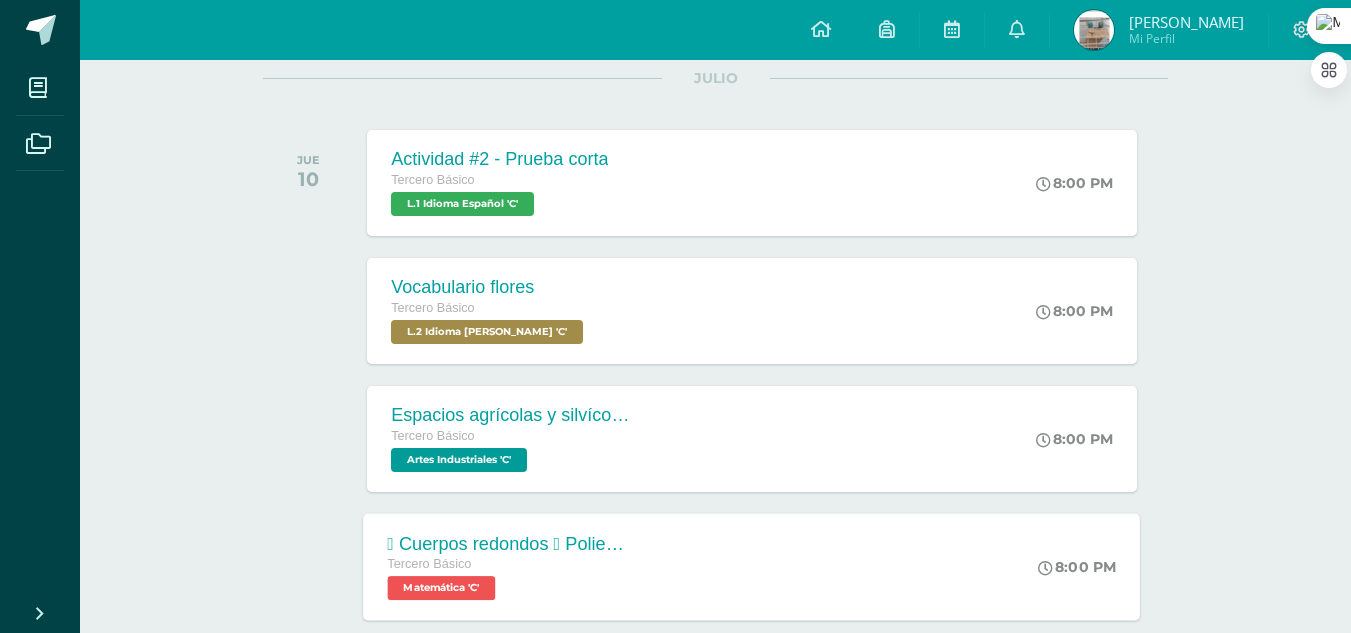 click on "Tercero Básico" at bounding box center (509, 565) 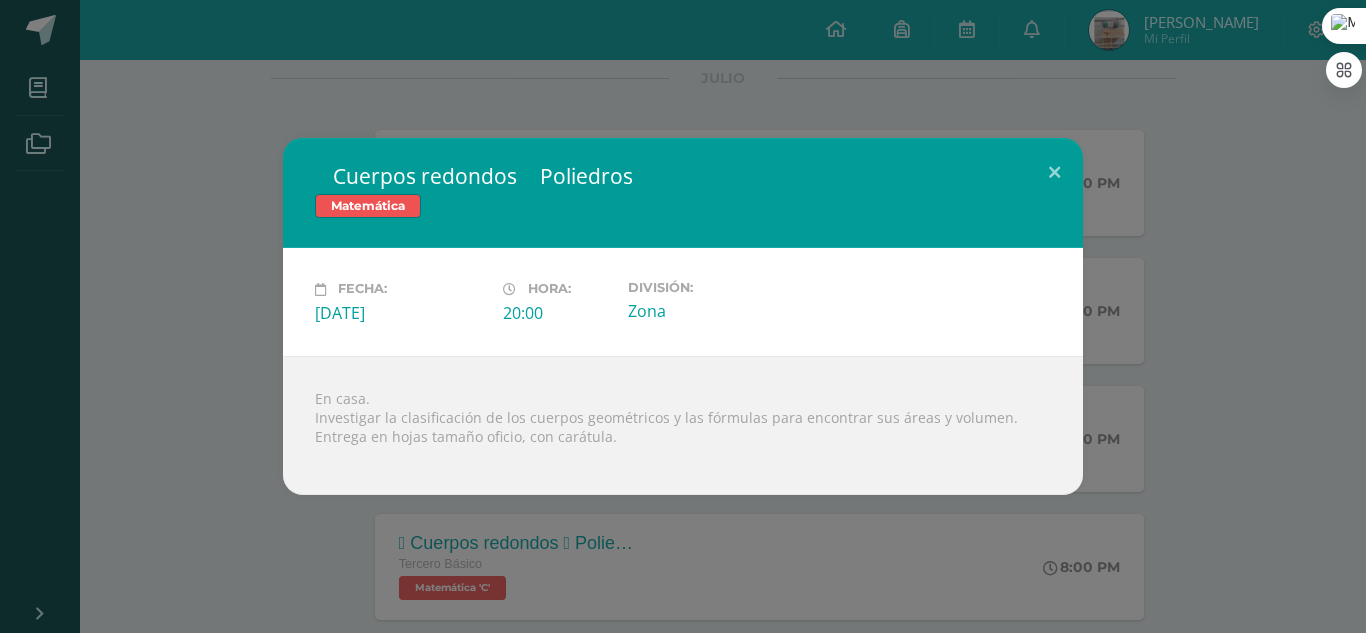 click on "	Cuerpos redondos 	Poliedros
Matemática
Fecha:
Jueves 10 de Julio
Hora:
20:00
División:" at bounding box center [683, 316] 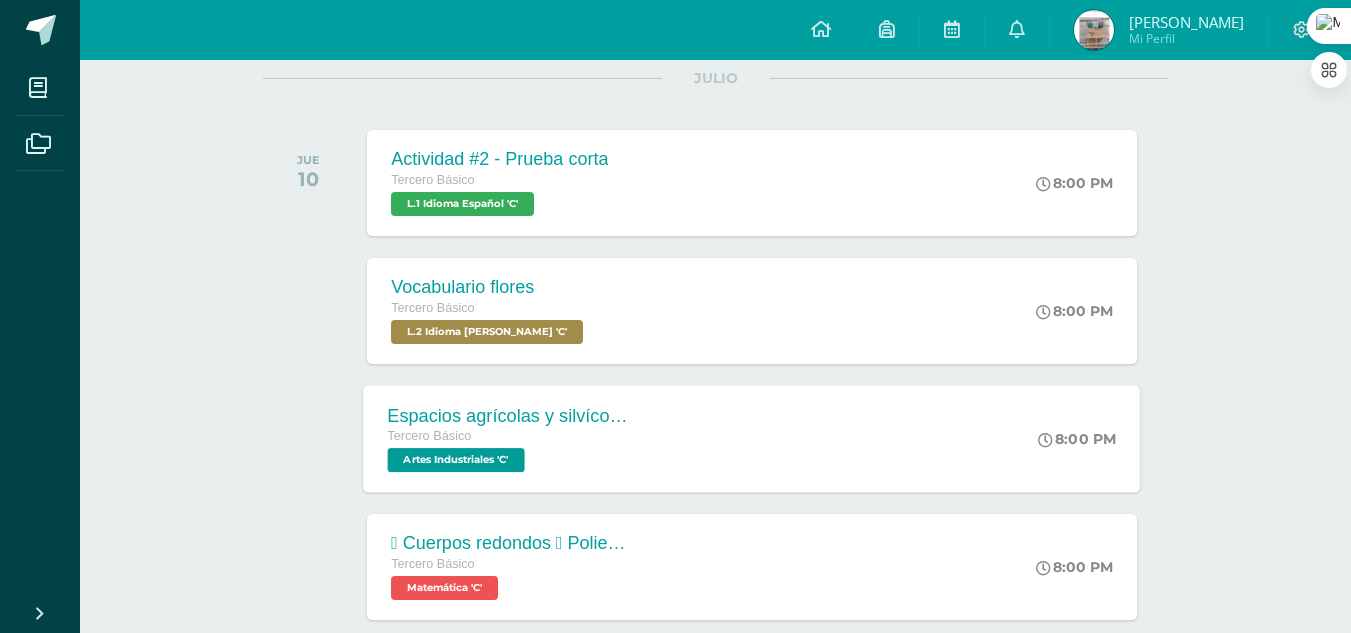 click on "Espacios agrícolas y silvícolas" at bounding box center (509, 415) 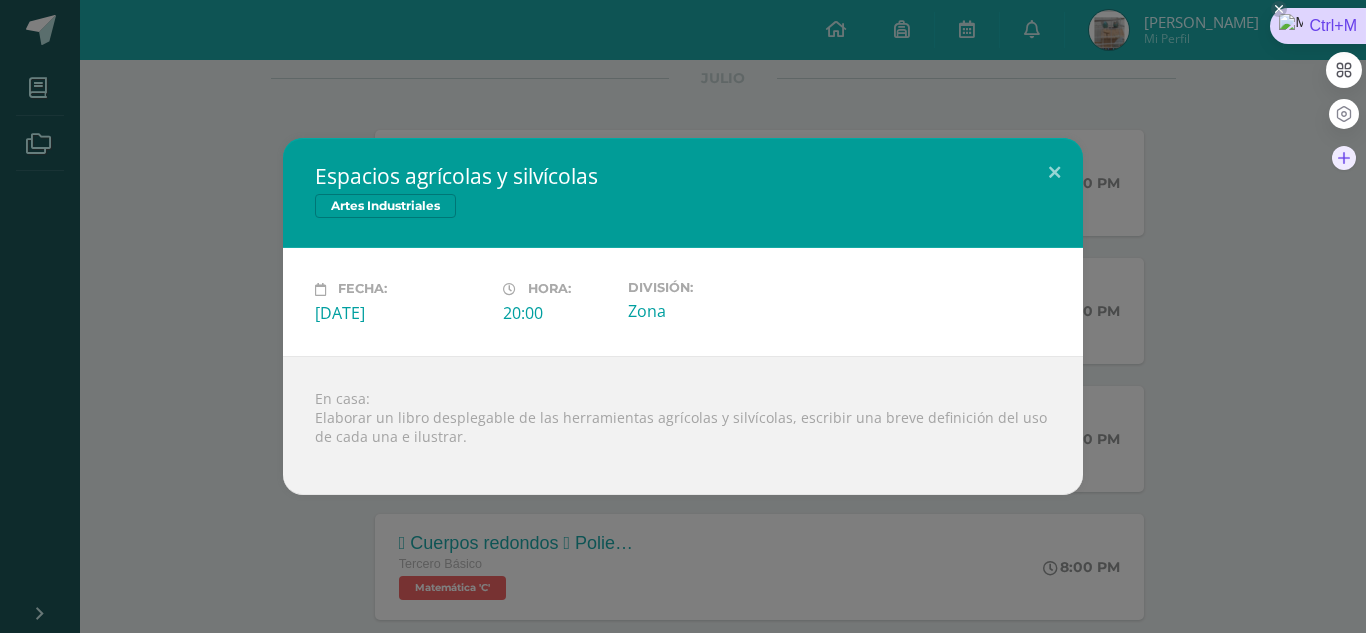 click on "Ctrl+M" at bounding box center [1318, 26] 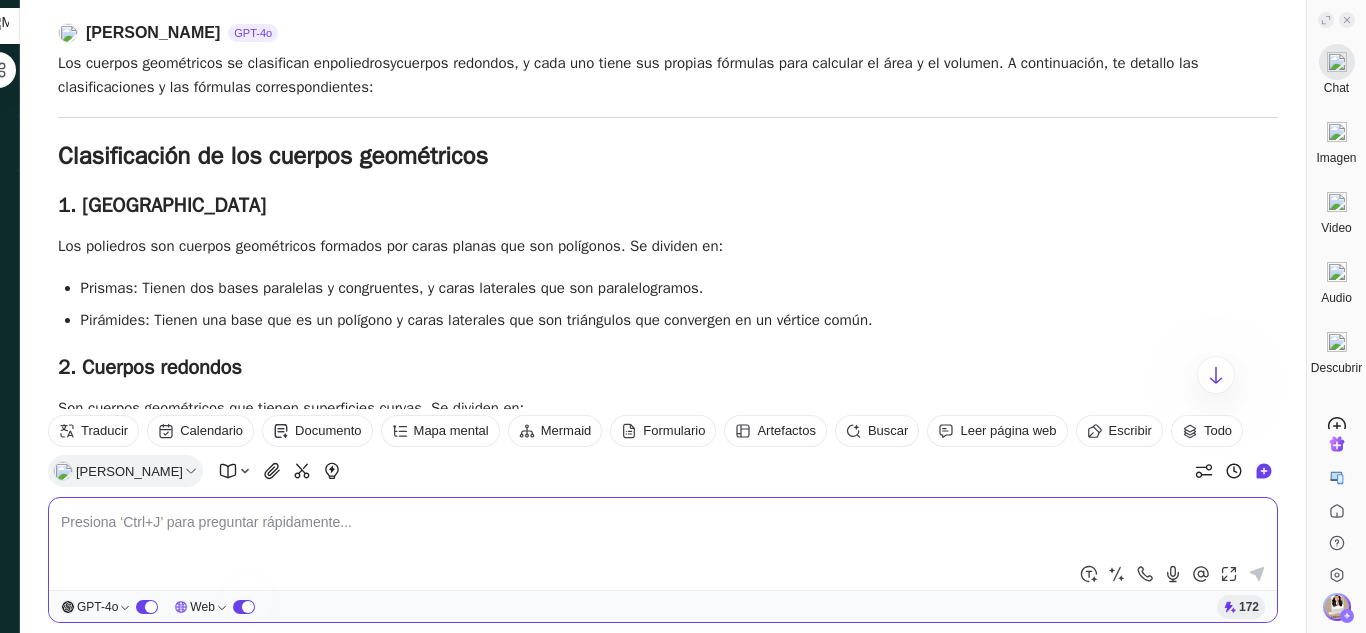 scroll, scrollTop: 98, scrollLeft: 0, axis: vertical 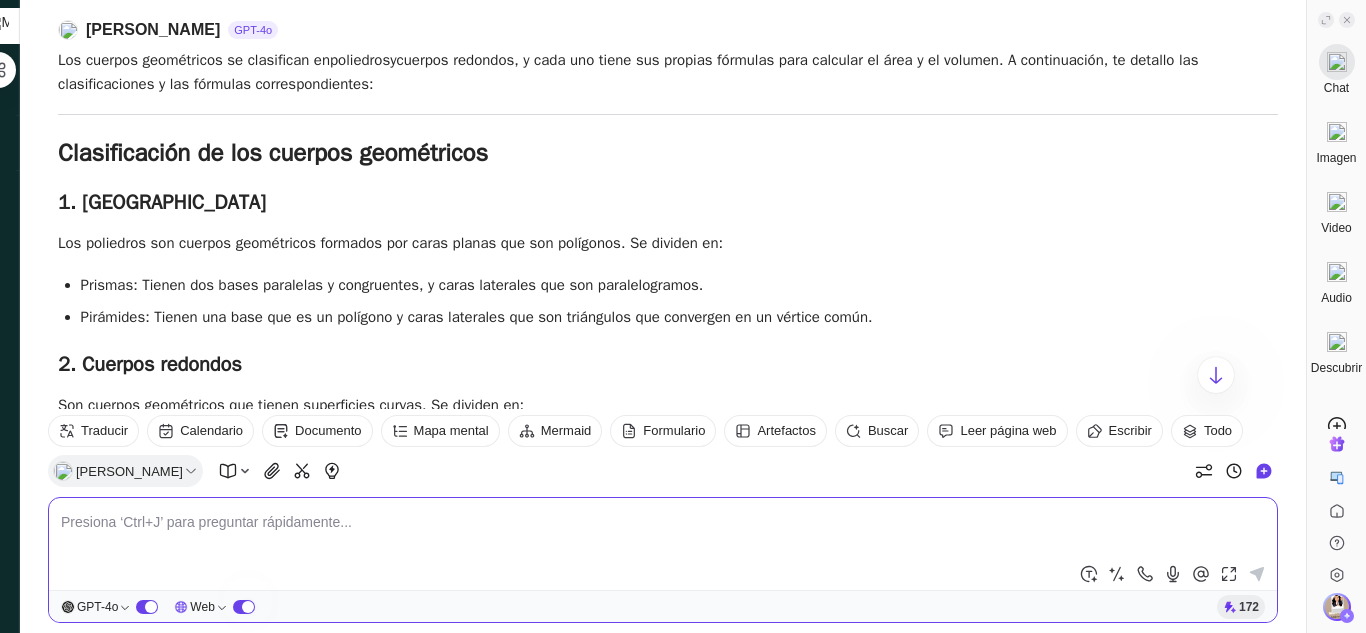 click at bounding box center (1336, 15) 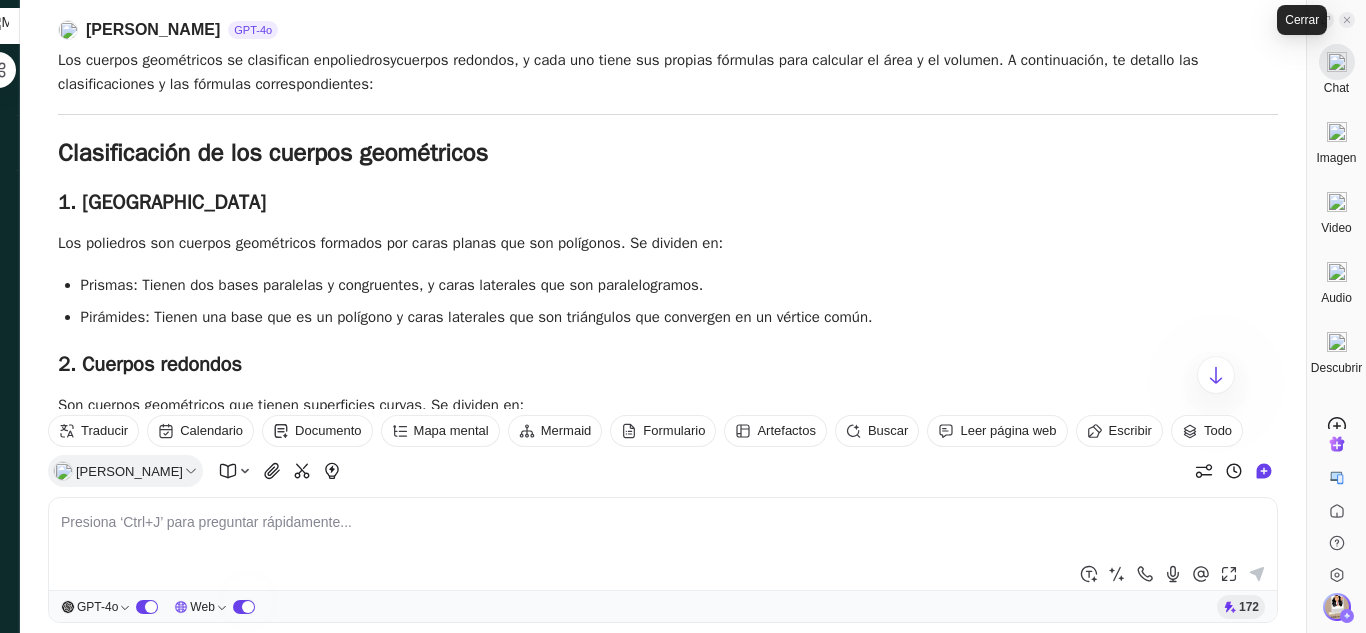 click 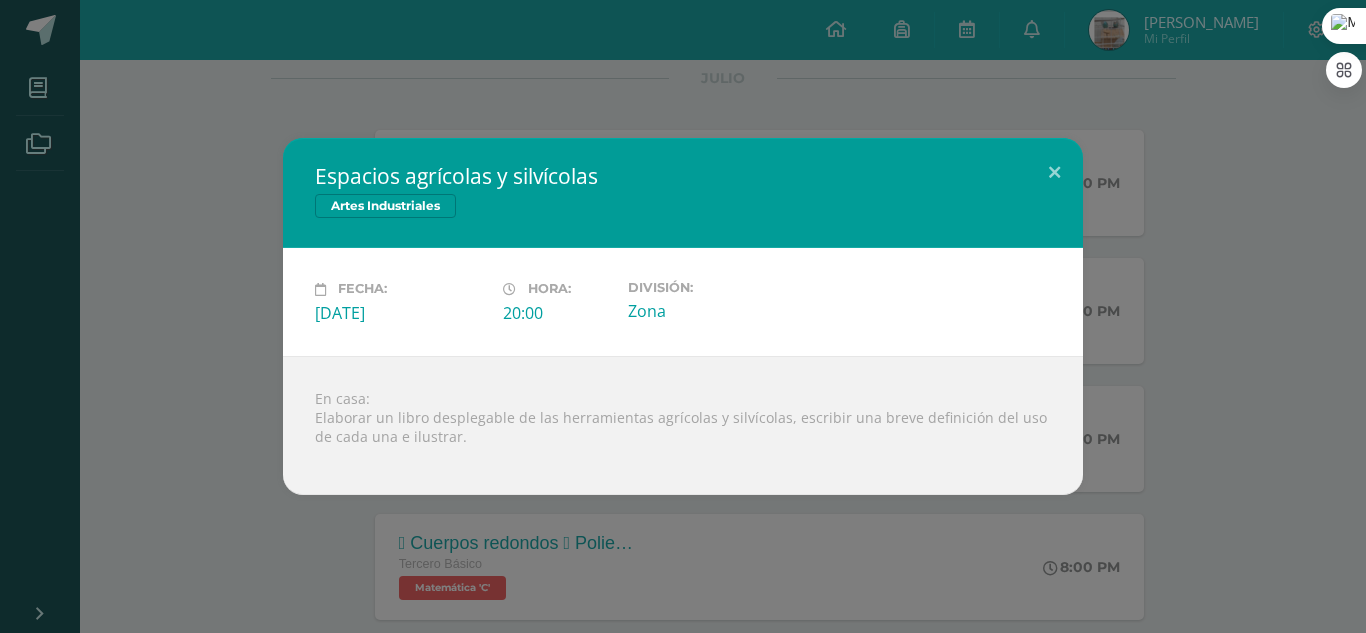 click on "Espacios agrícolas y silvícolas
Artes Industriales
Fecha:
Jueves 10 de Julio
Hora:
20:00
División:" at bounding box center (683, 316) 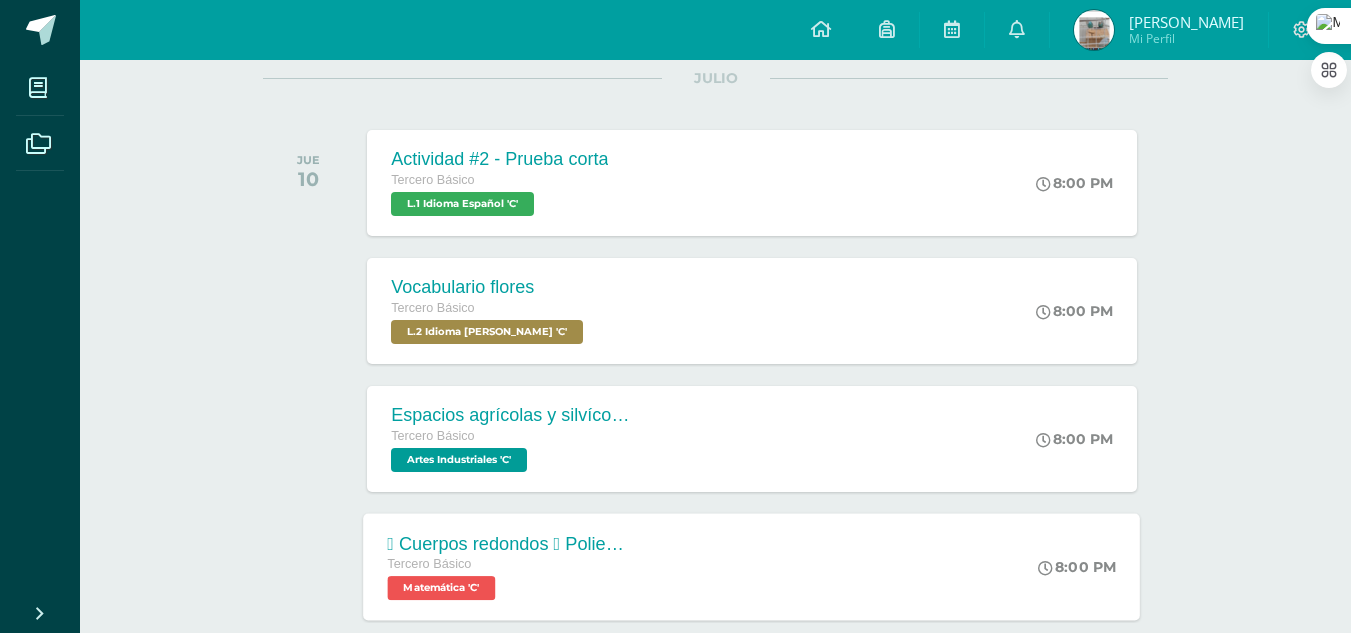 click on "	Cuerpos redondos 	Poliedros" at bounding box center (509, 543) 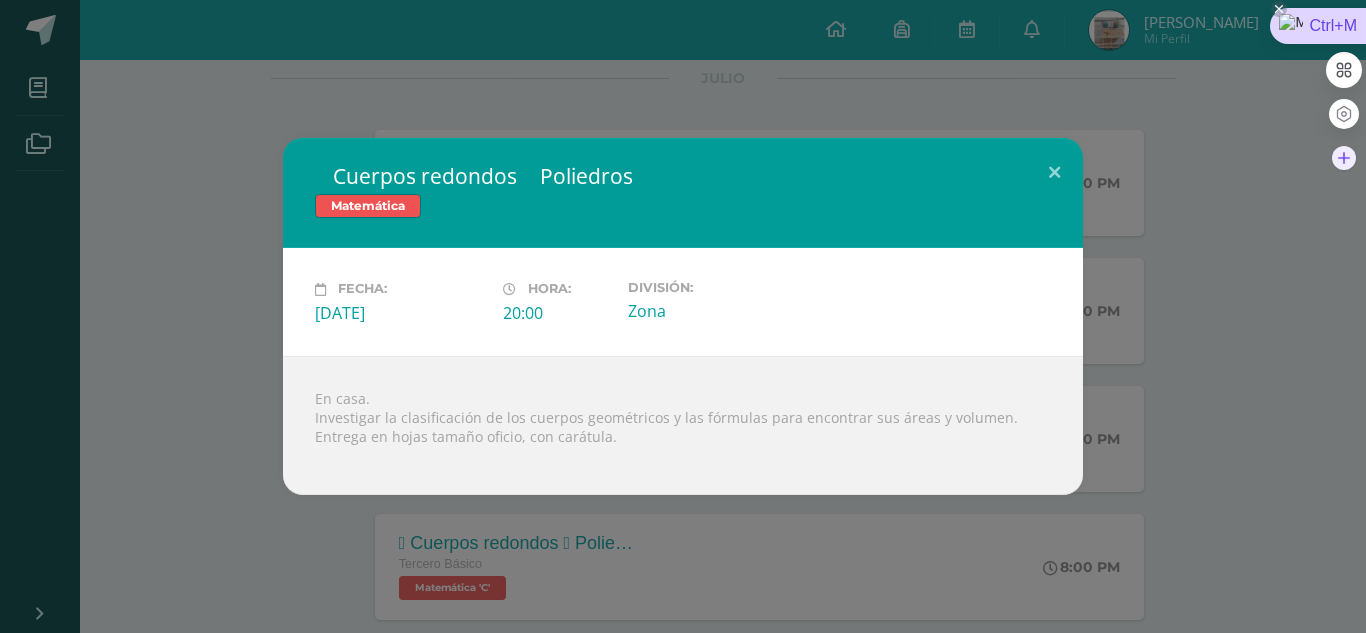 click on "Ctrl+M" at bounding box center (1318, 26) 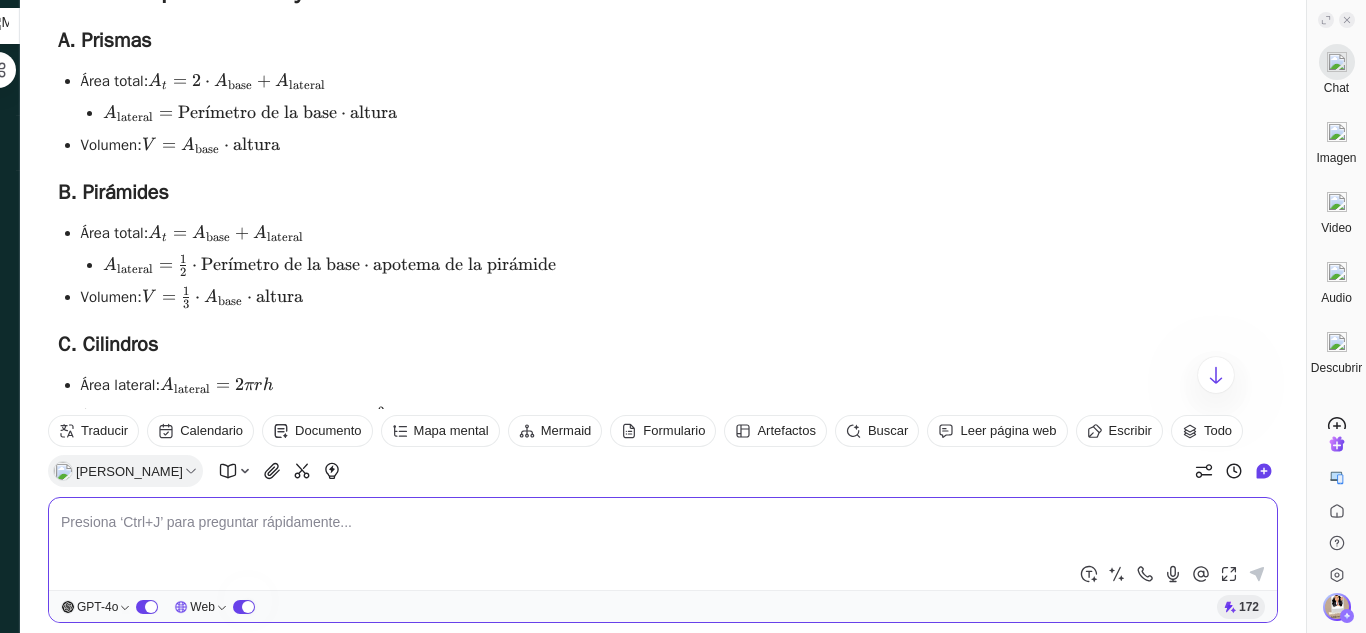 scroll, scrollTop: 597, scrollLeft: 0, axis: vertical 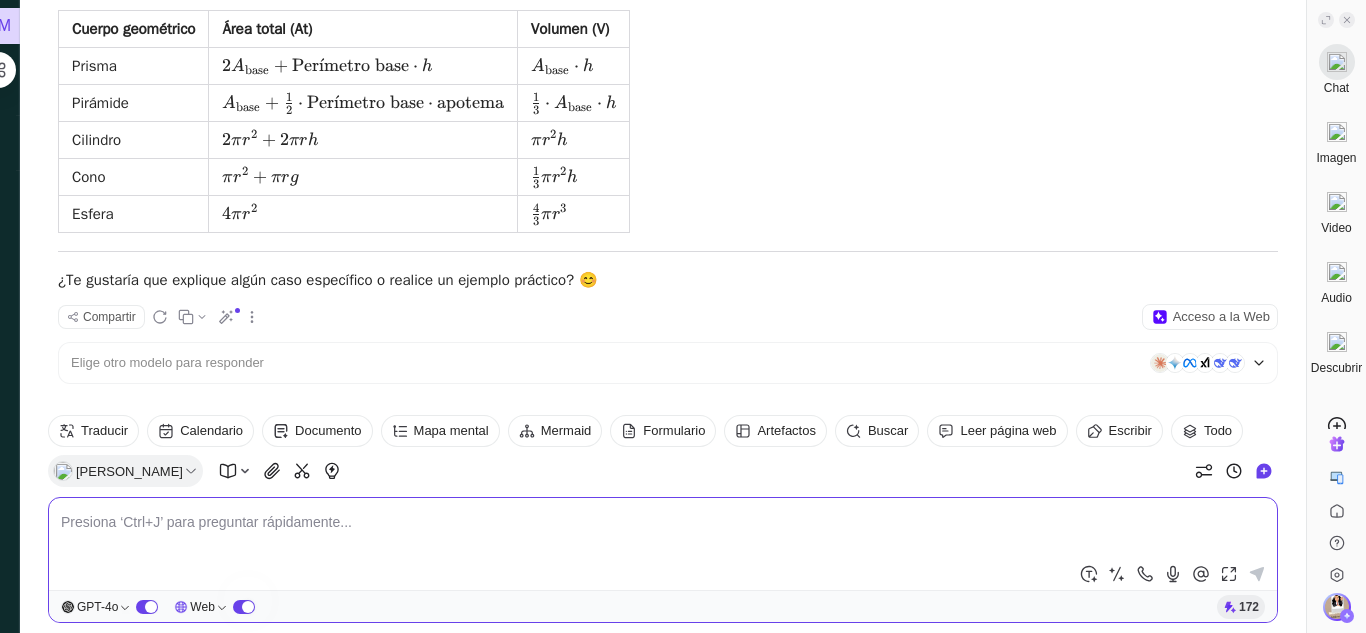 click 